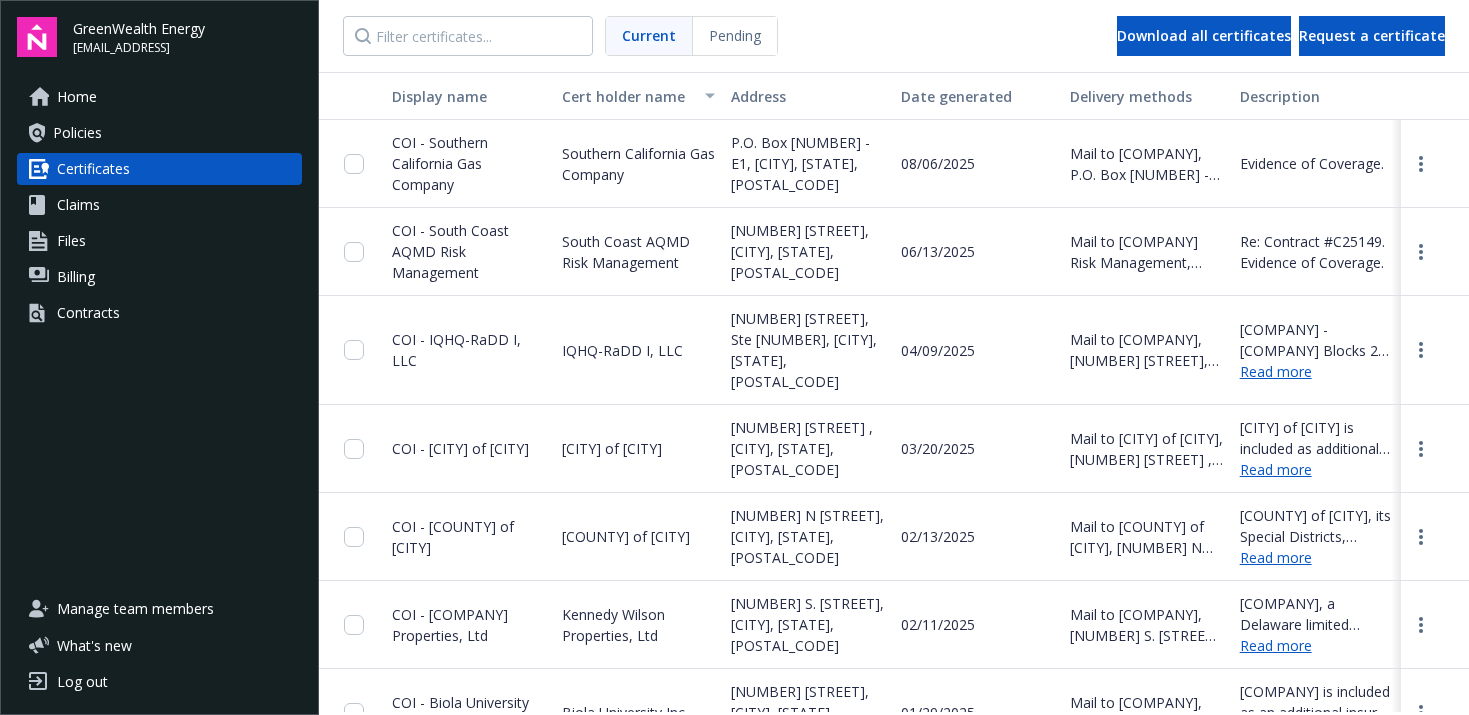 scroll, scrollTop: 0, scrollLeft: 0, axis: both 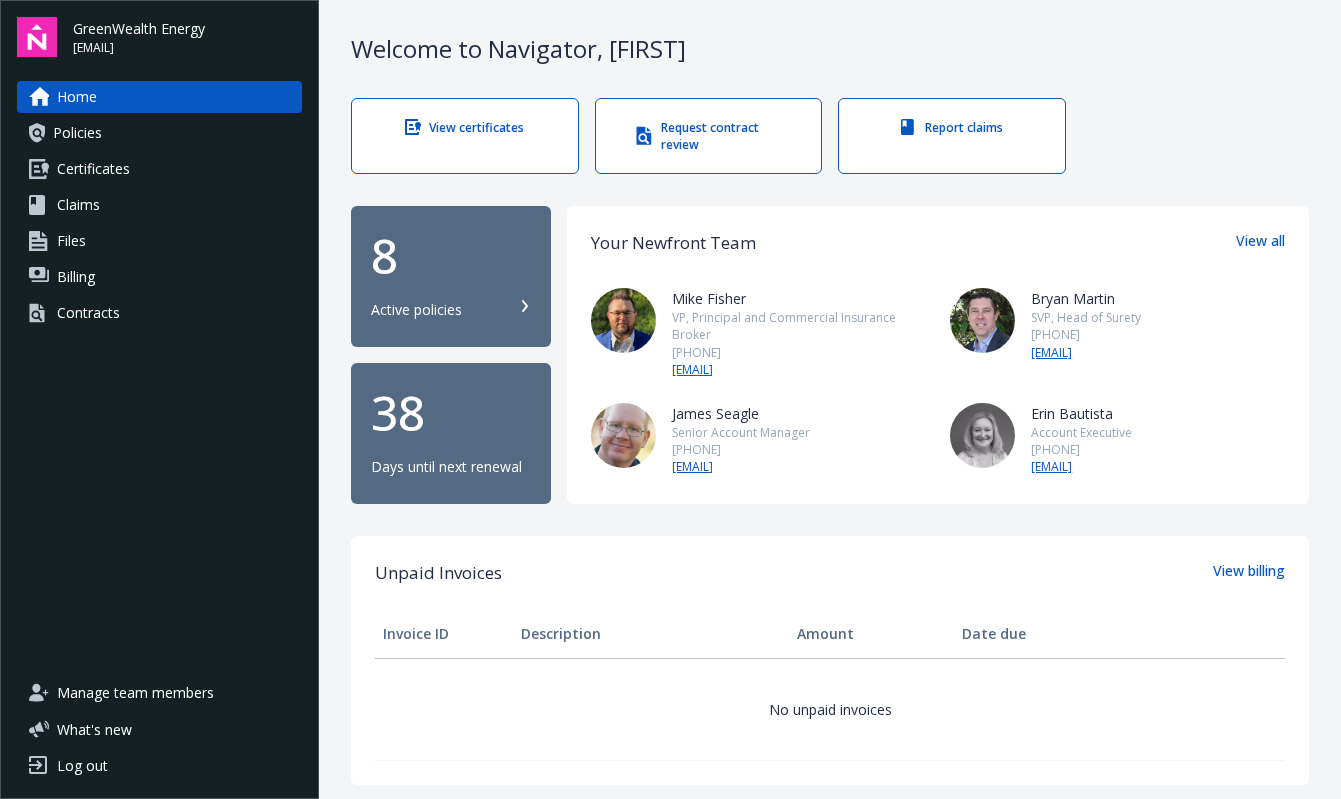 click on "Policies" at bounding box center [159, 133] 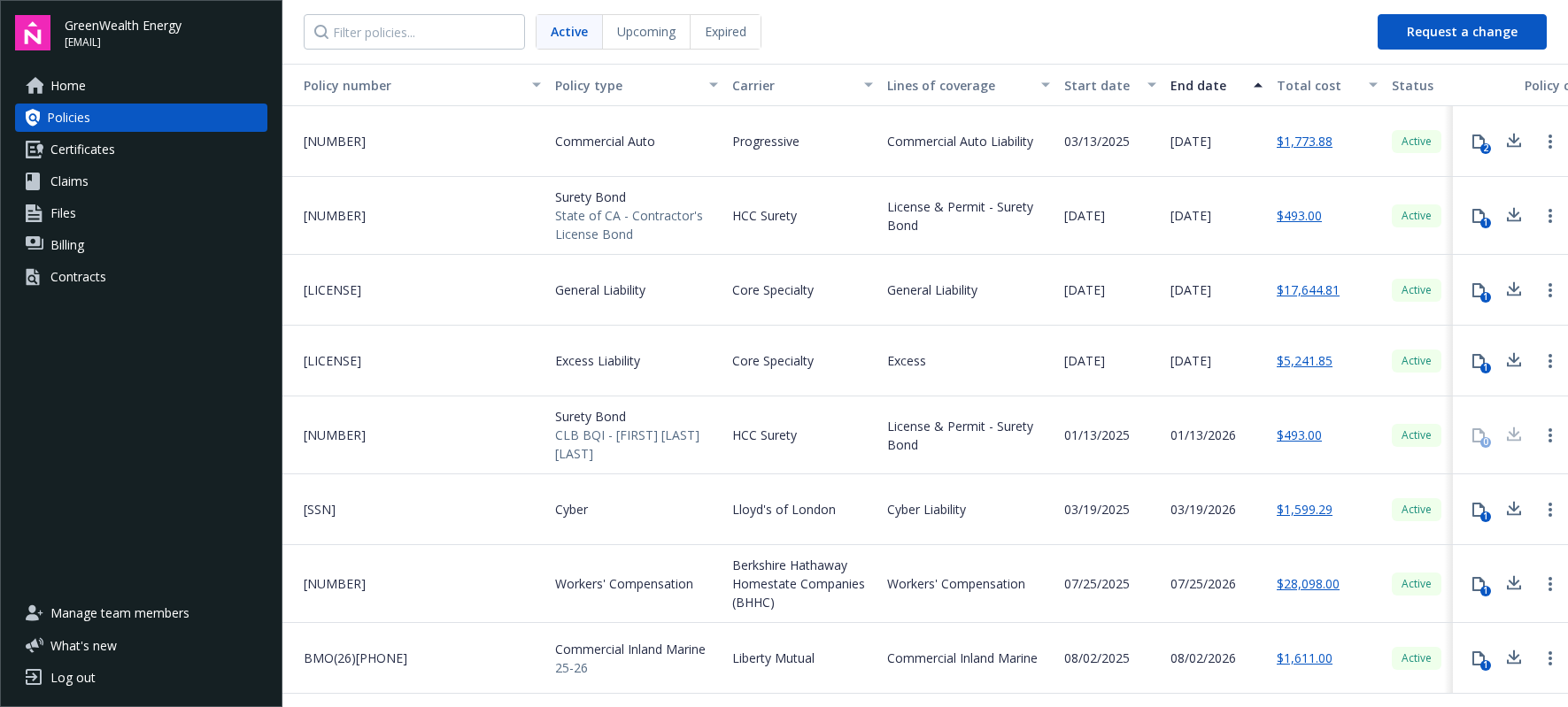 click on "$493.00" at bounding box center [1299, 434] 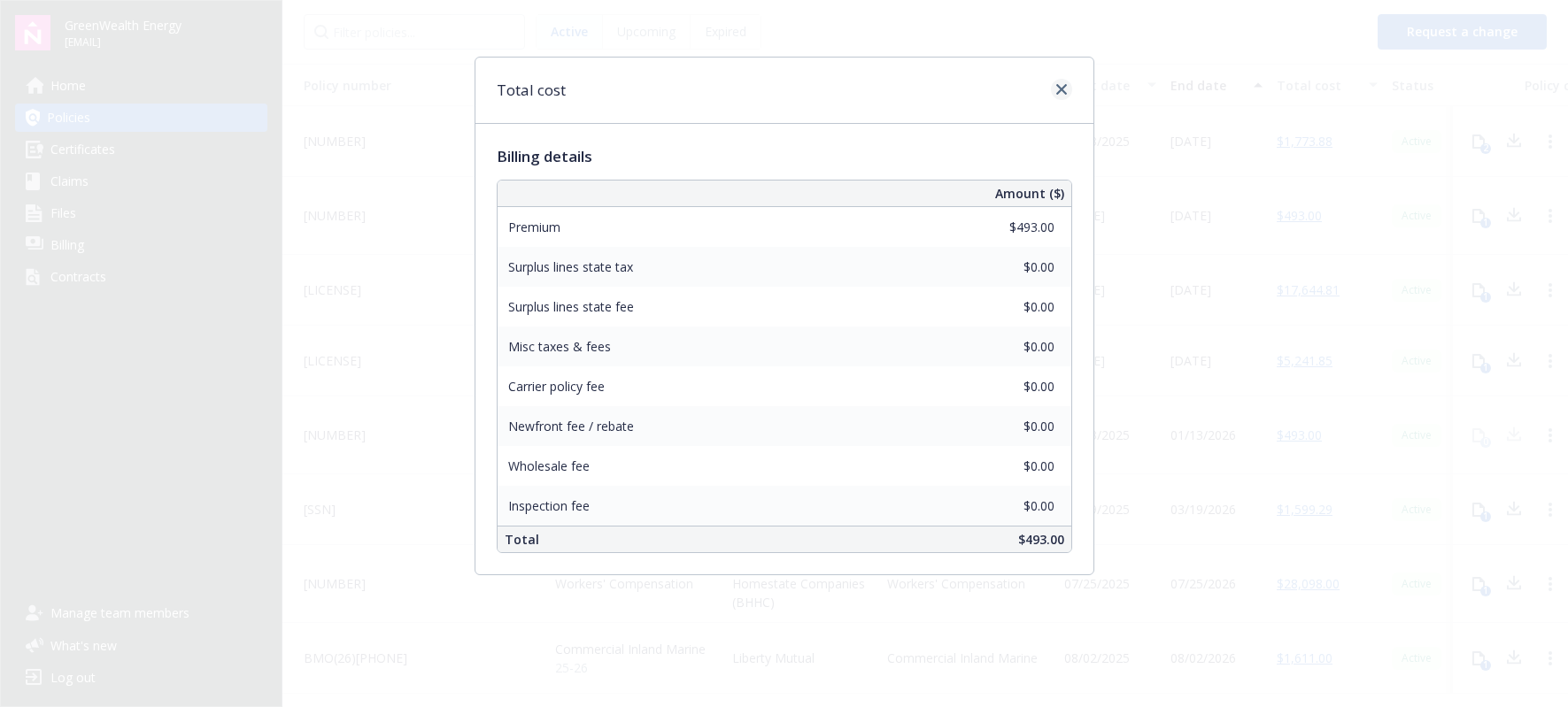 click at bounding box center [1058, 90] 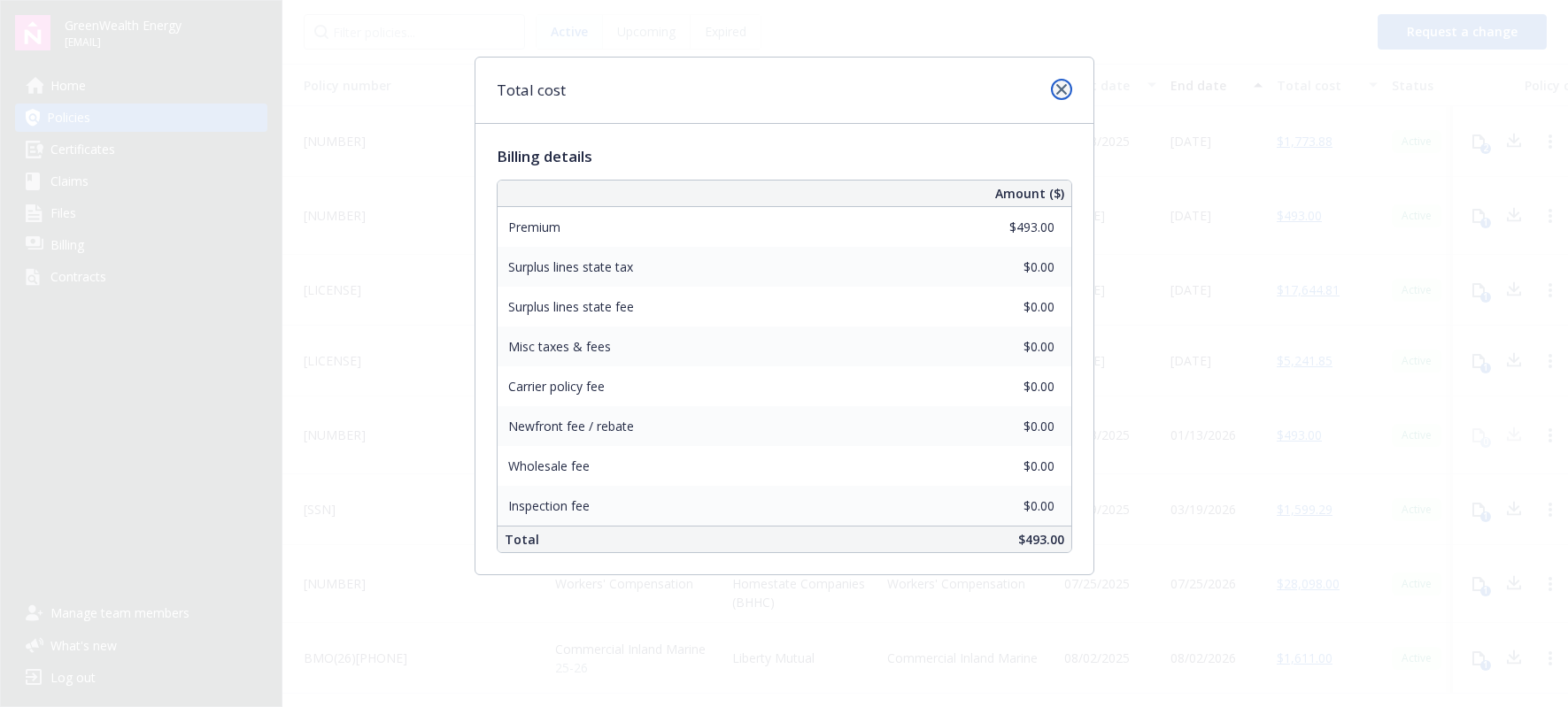 click 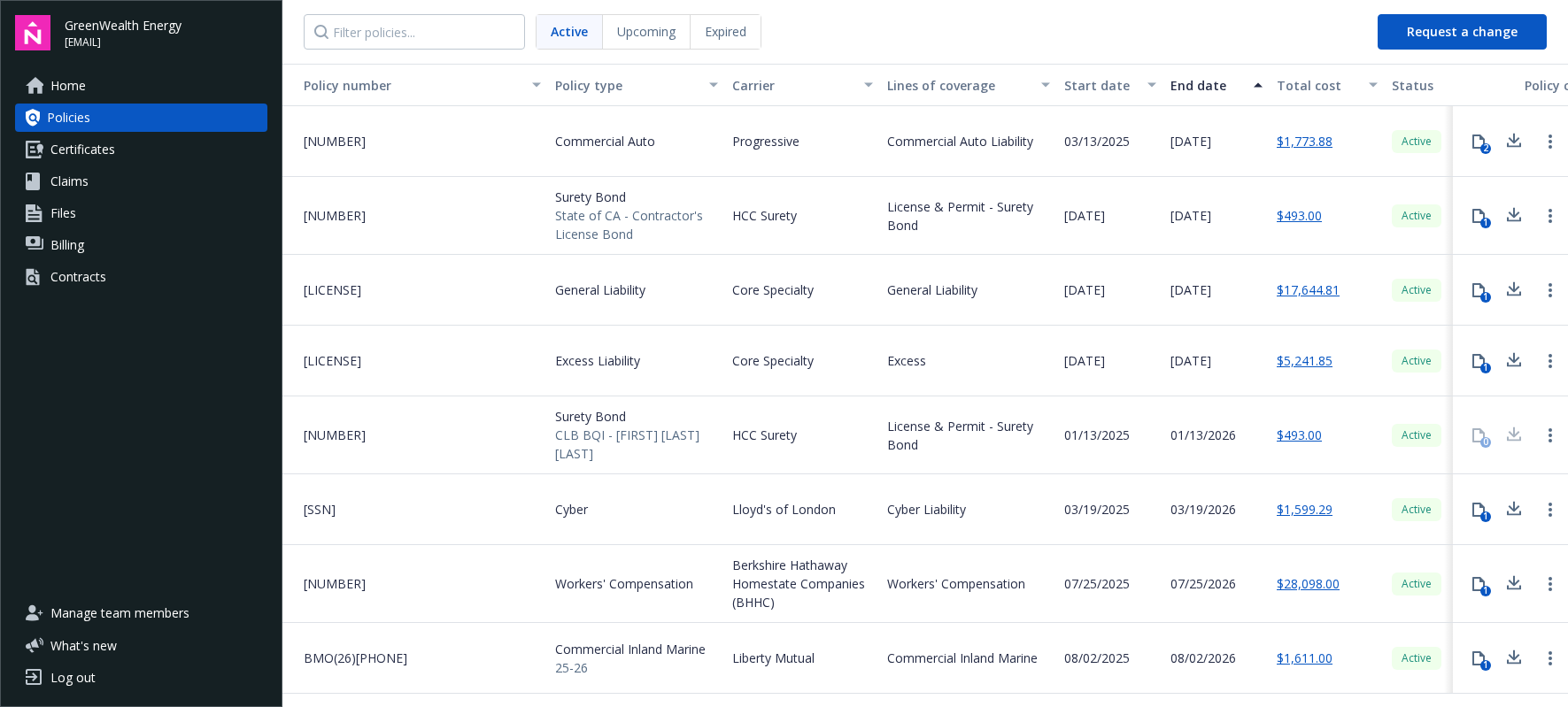 click on "Surety Bond" at bounding box center (637, 416) 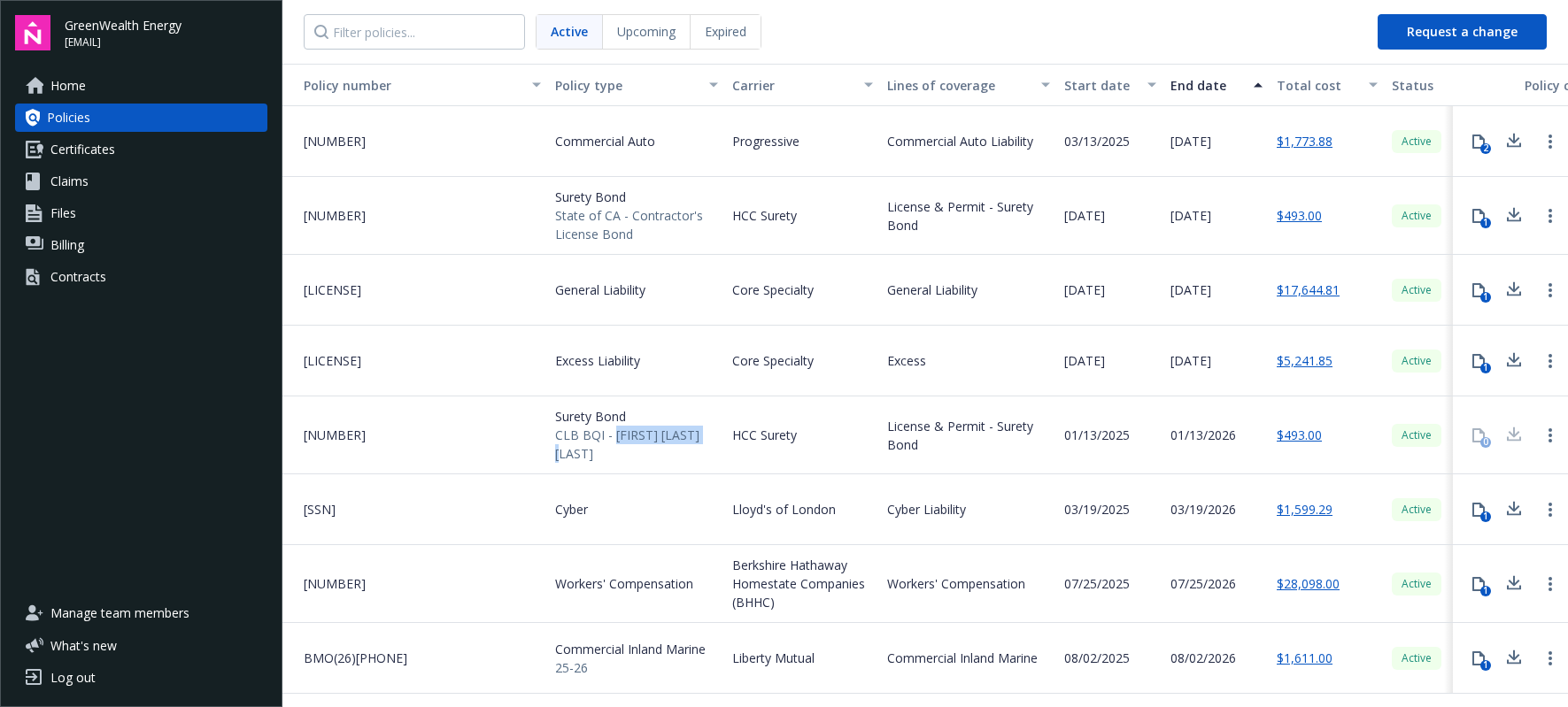 drag, startPoint x: 709, startPoint y: 444, endPoint x: 614, endPoint y: 449, distance: 95.13149 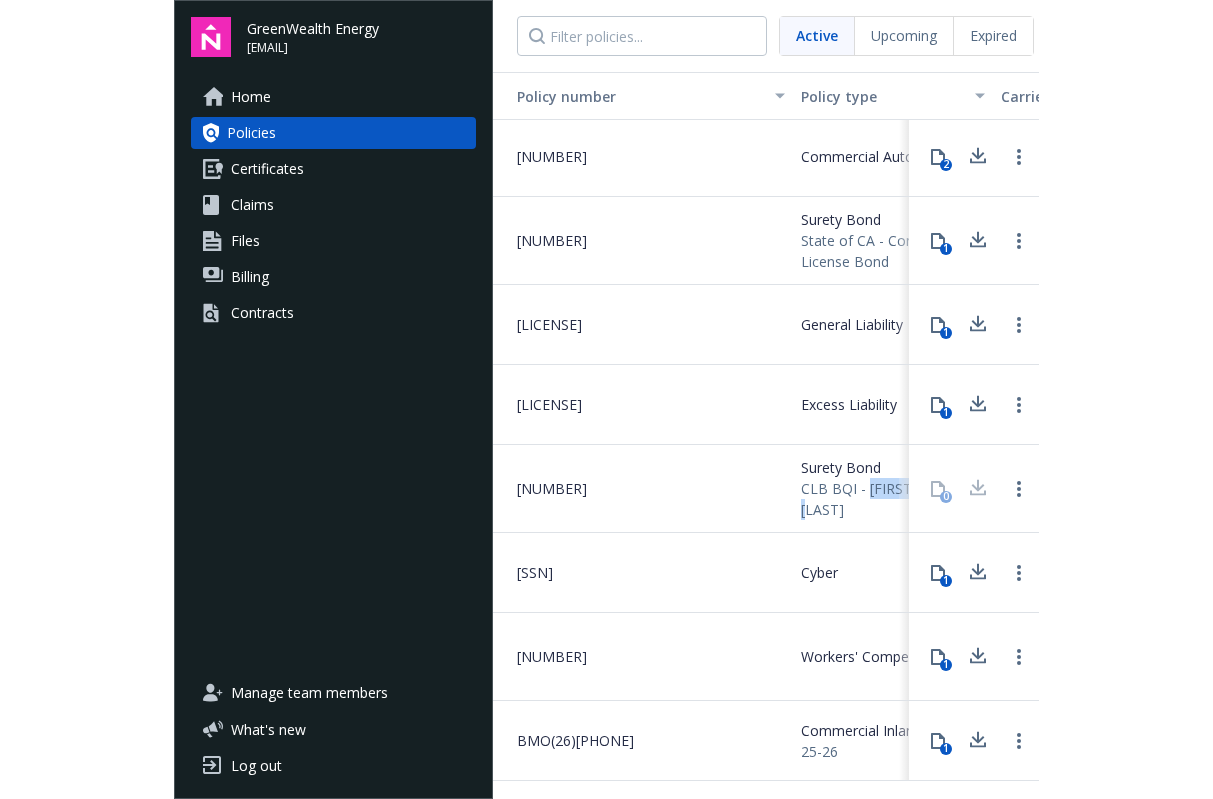 scroll, scrollTop: 4, scrollLeft: 0, axis: vertical 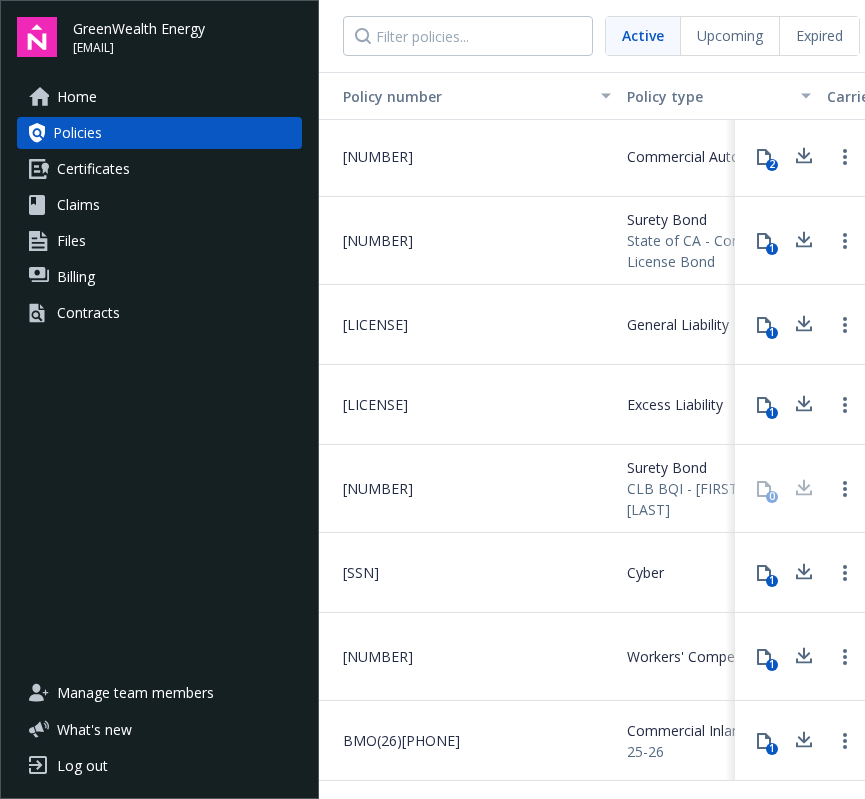 click on "Home Policies Certificates Claims Files Billing Contracts" at bounding box center [159, 367] 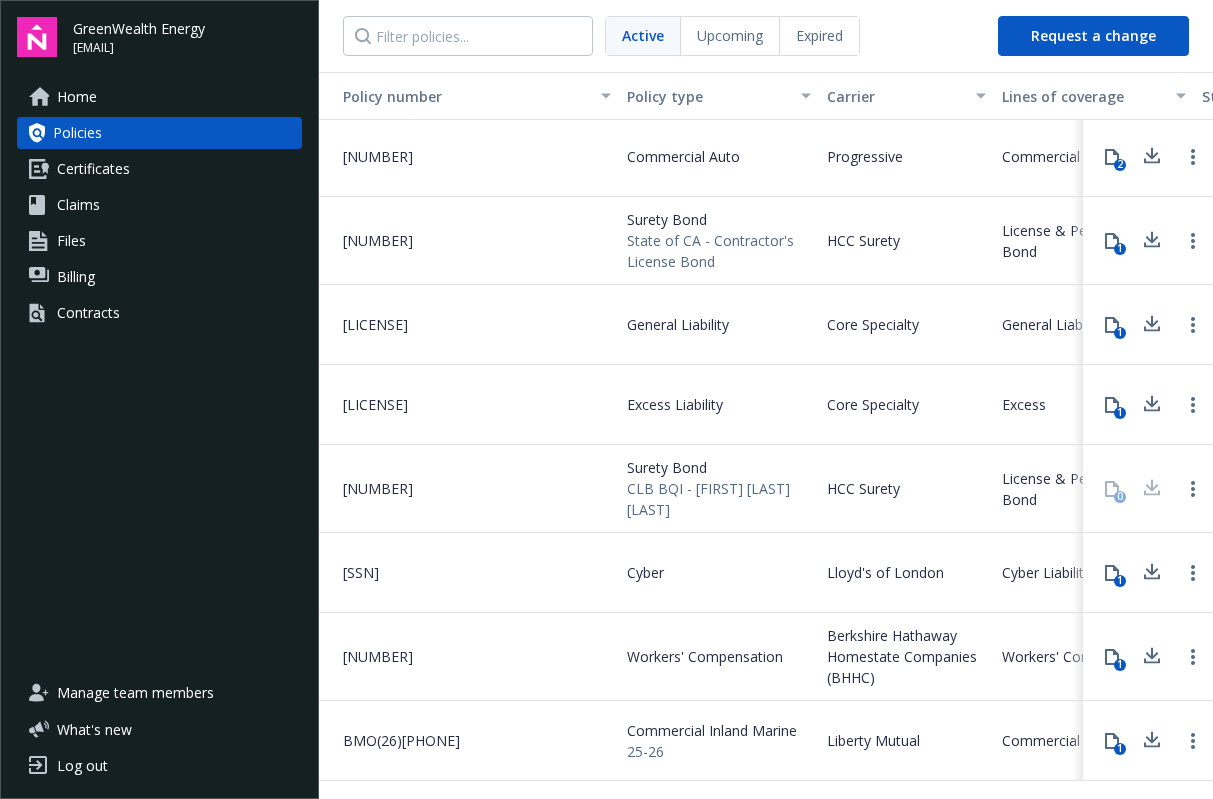 scroll, scrollTop: 0, scrollLeft: 0, axis: both 